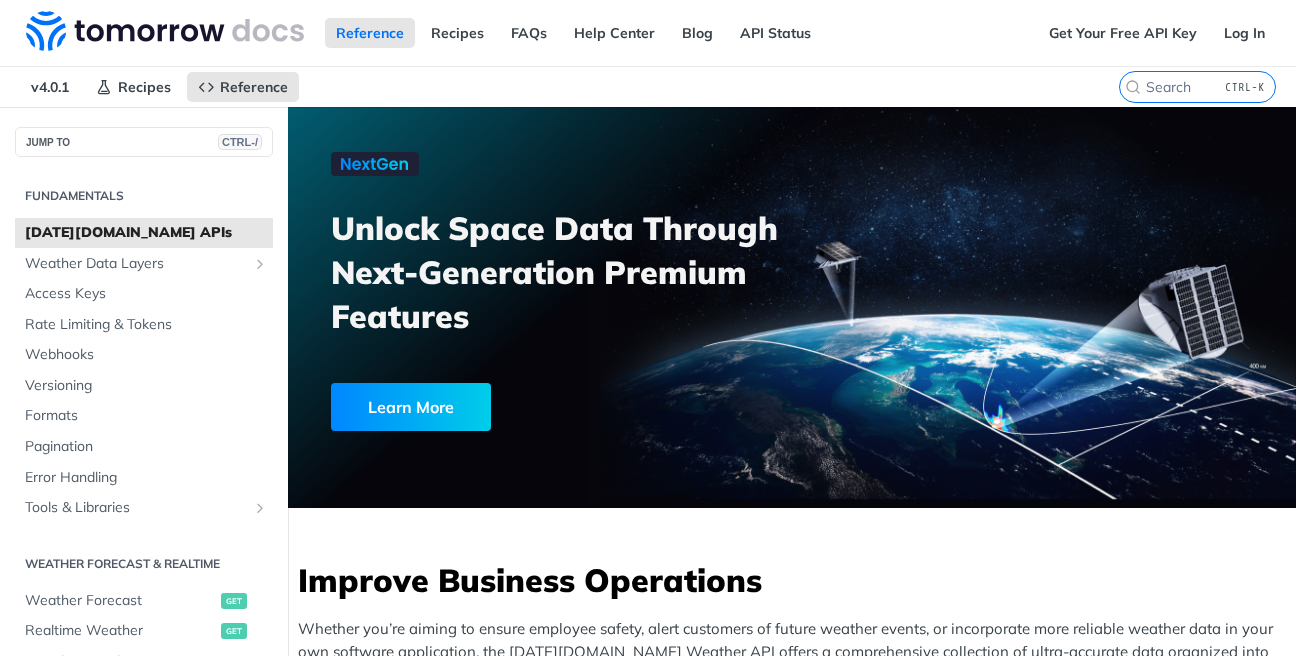 scroll, scrollTop: 0, scrollLeft: 0, axis: both 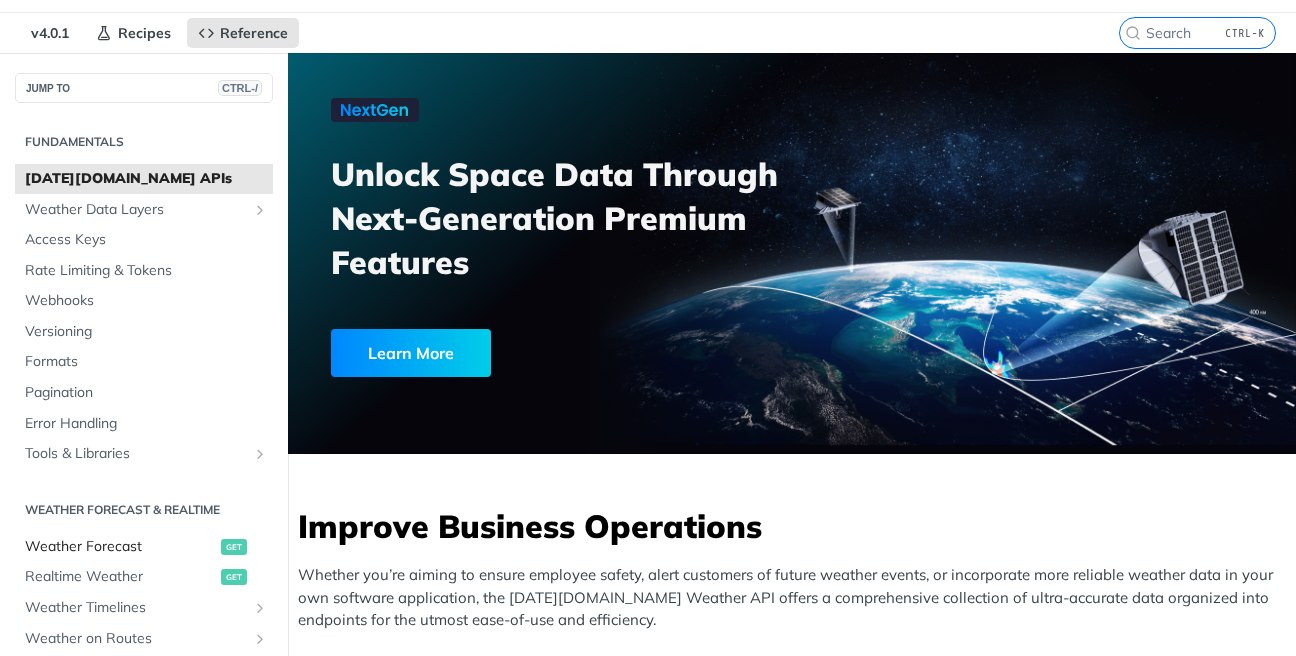 click on "Weather Forecast" at bounding box center (120, 547) 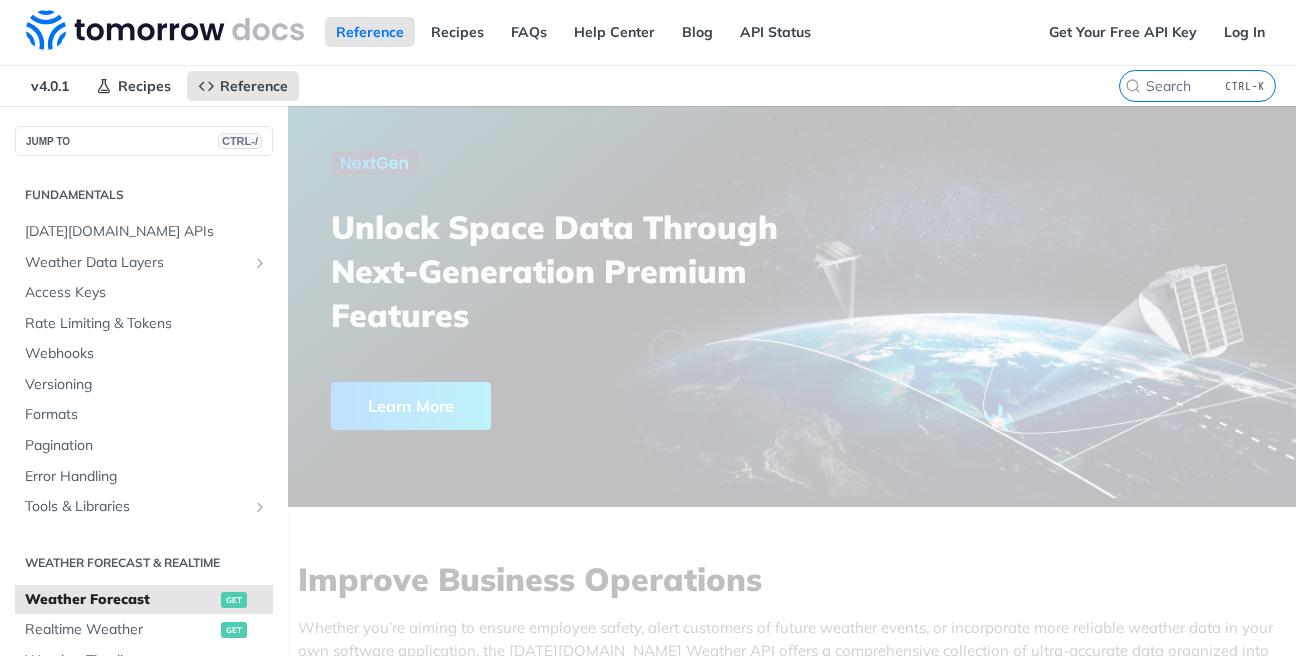 scroll, scrollTop: 0, scrollLeft: 0, axis: both 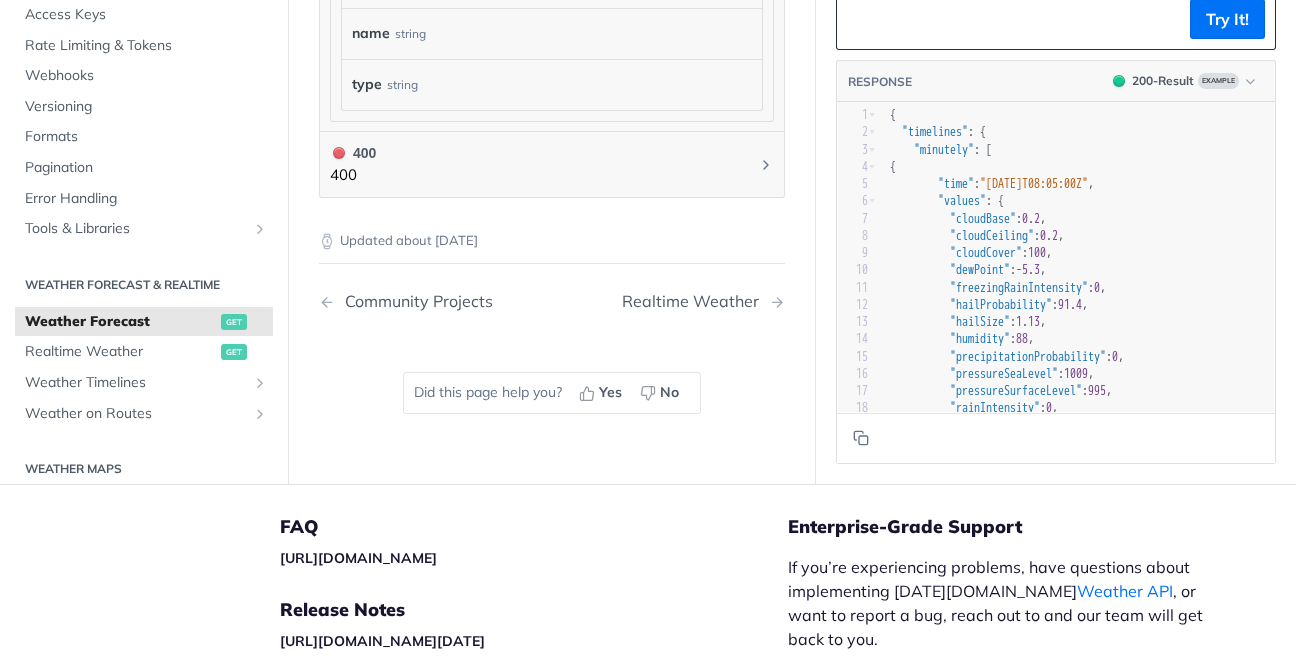 click on "{" at bounding box center [893, 166] 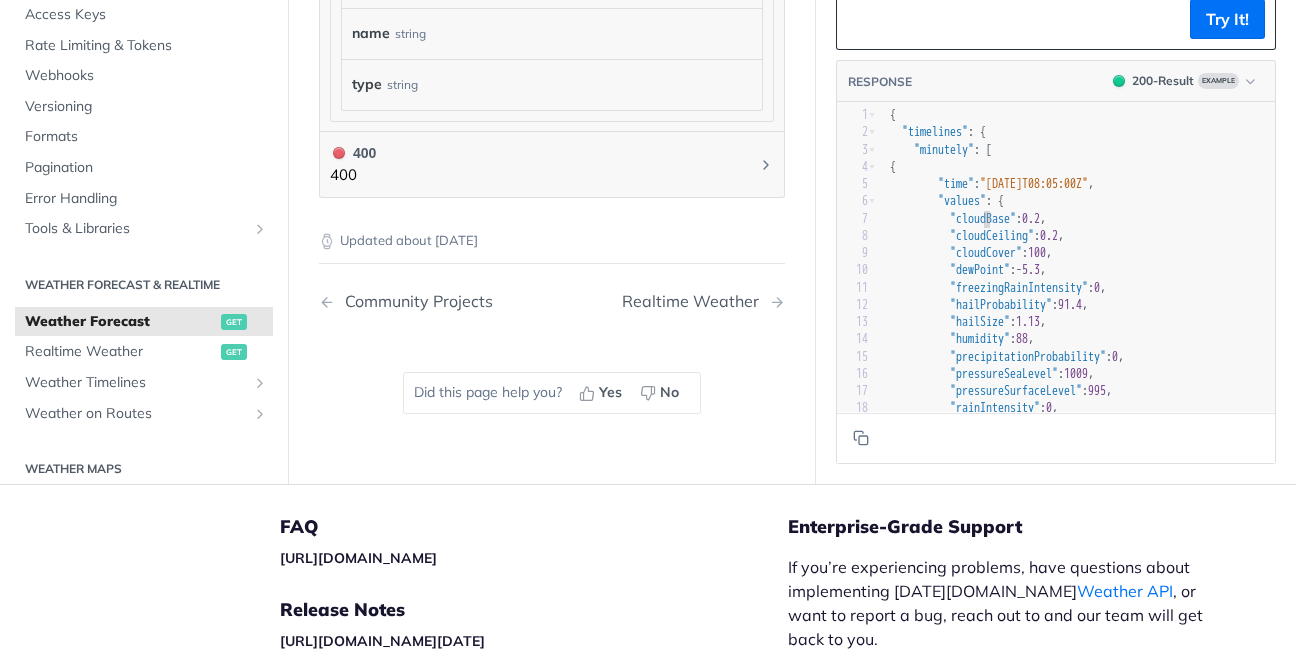 click on ""cloudBase"" at bounding box center (983, 218) 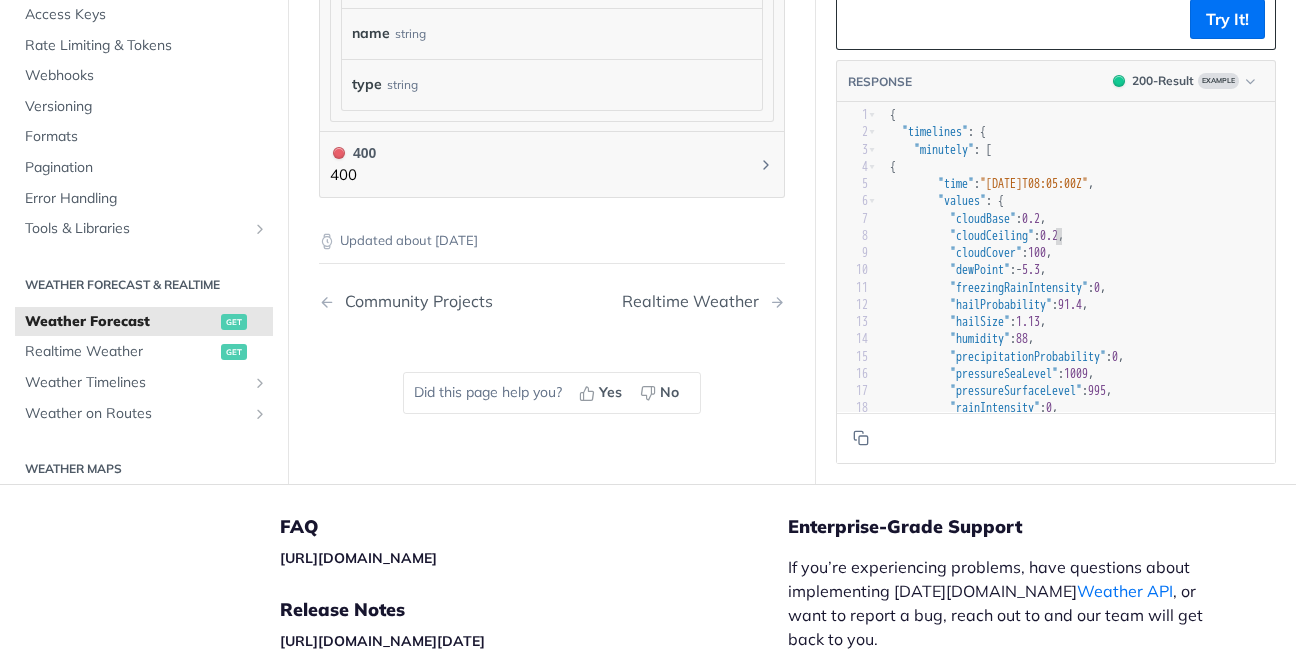 click on ""cloudCeiling"" at bounding box center (992, 235) 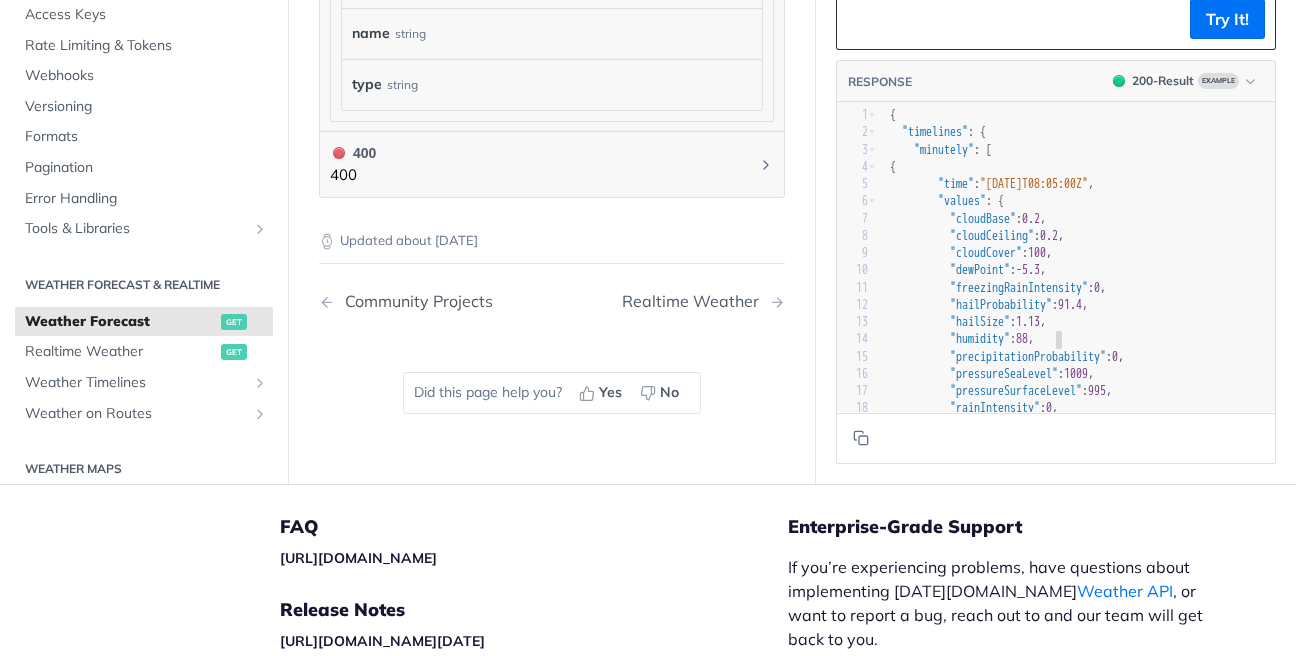 scroll, scrollTop: 56, scrollLeft: 0, axis: vertical 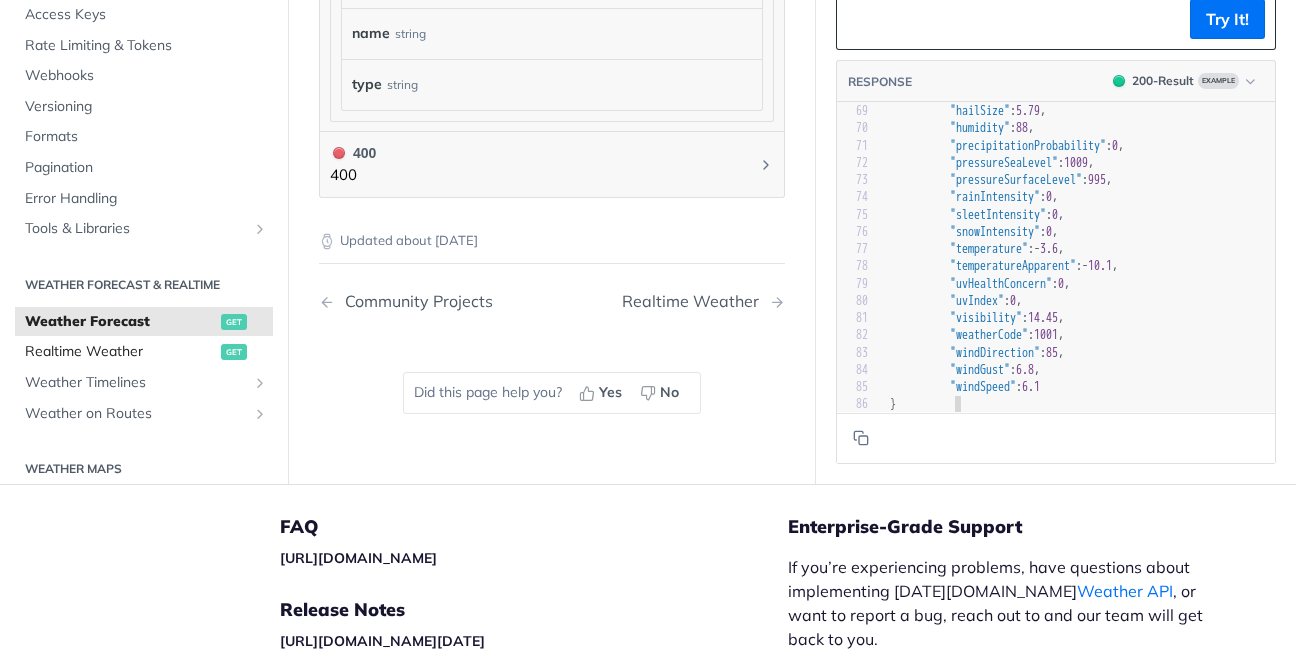 click on "Realtime Weather" at bounding box center (120, 352) 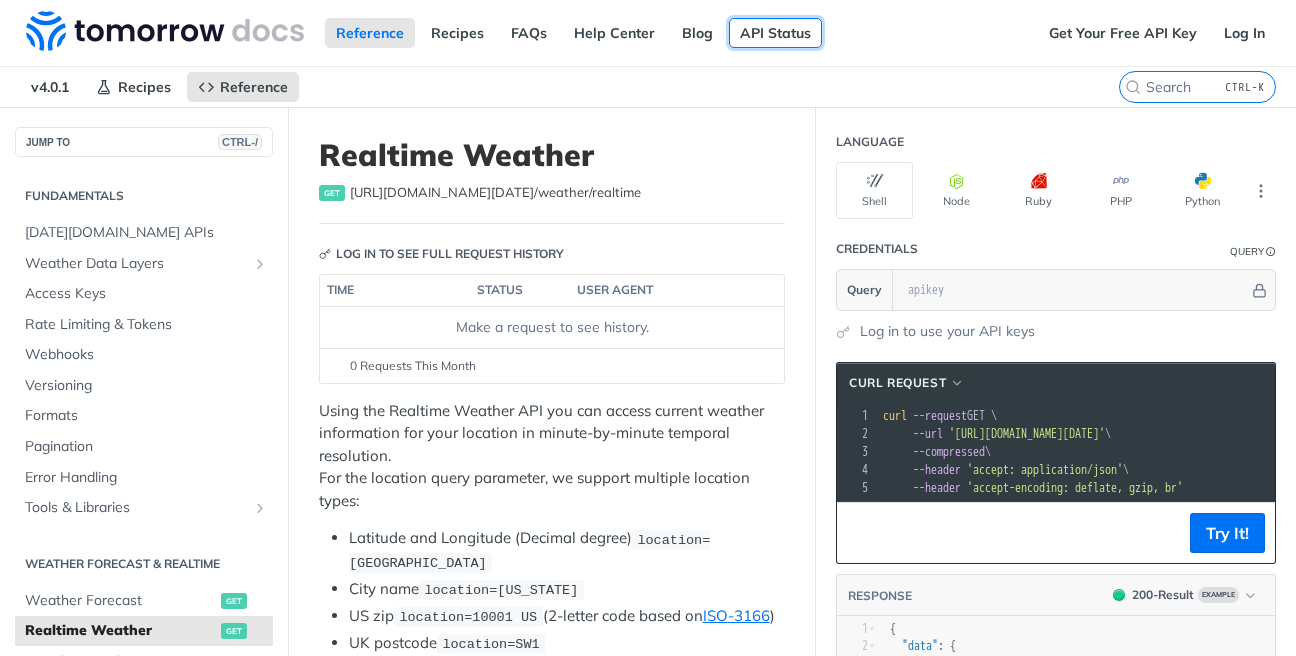 click on "API Status" at bounding box center (775, 33) 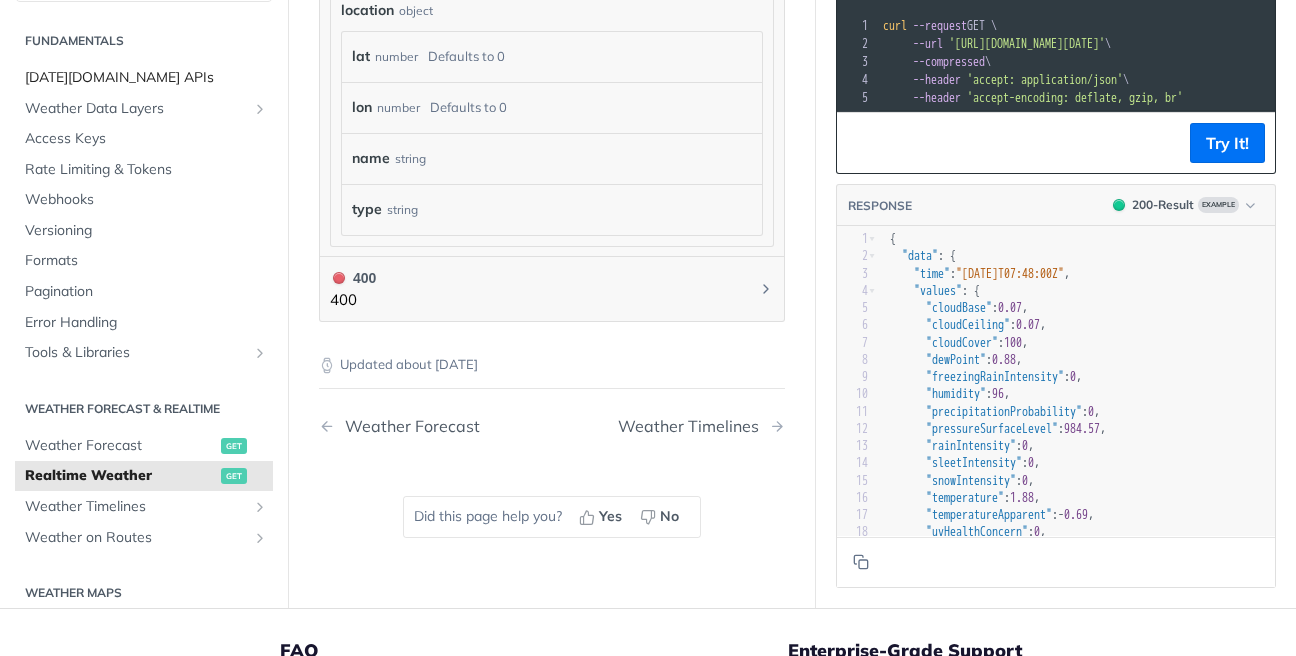 scroll, scrollTop: 1311, scrollLeft: 0, axis: vertical 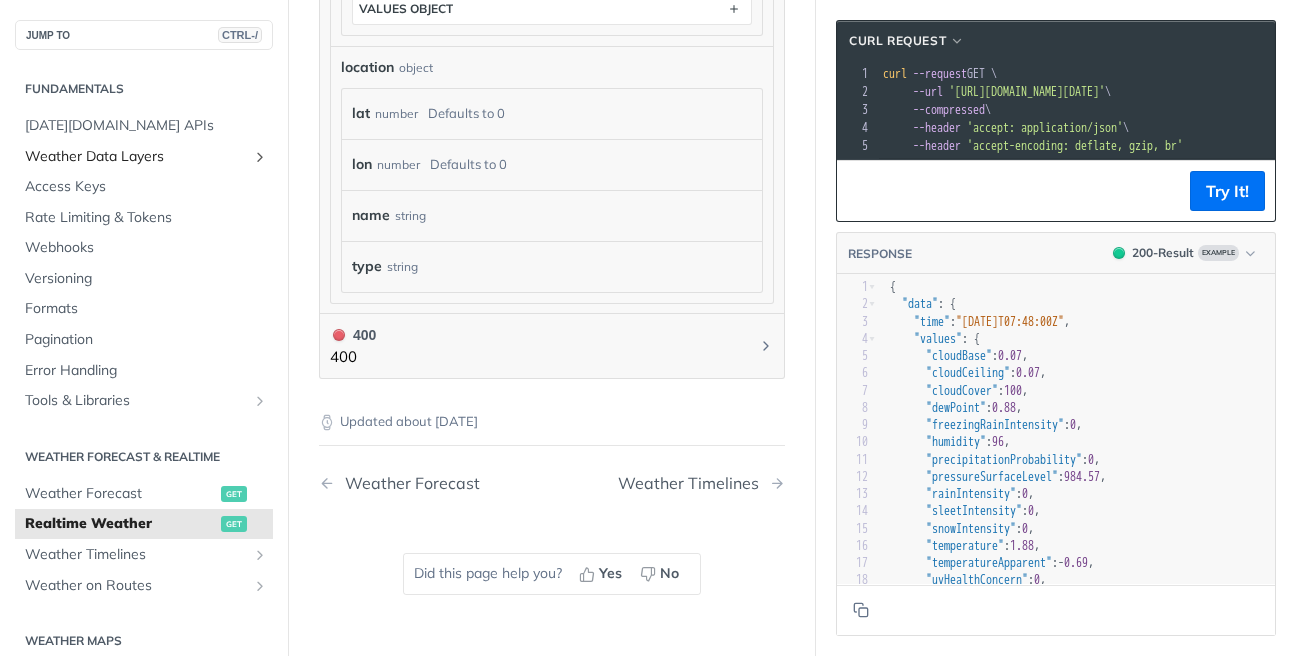 click on "Weather Data Layers" at bounding box center (136, 157) 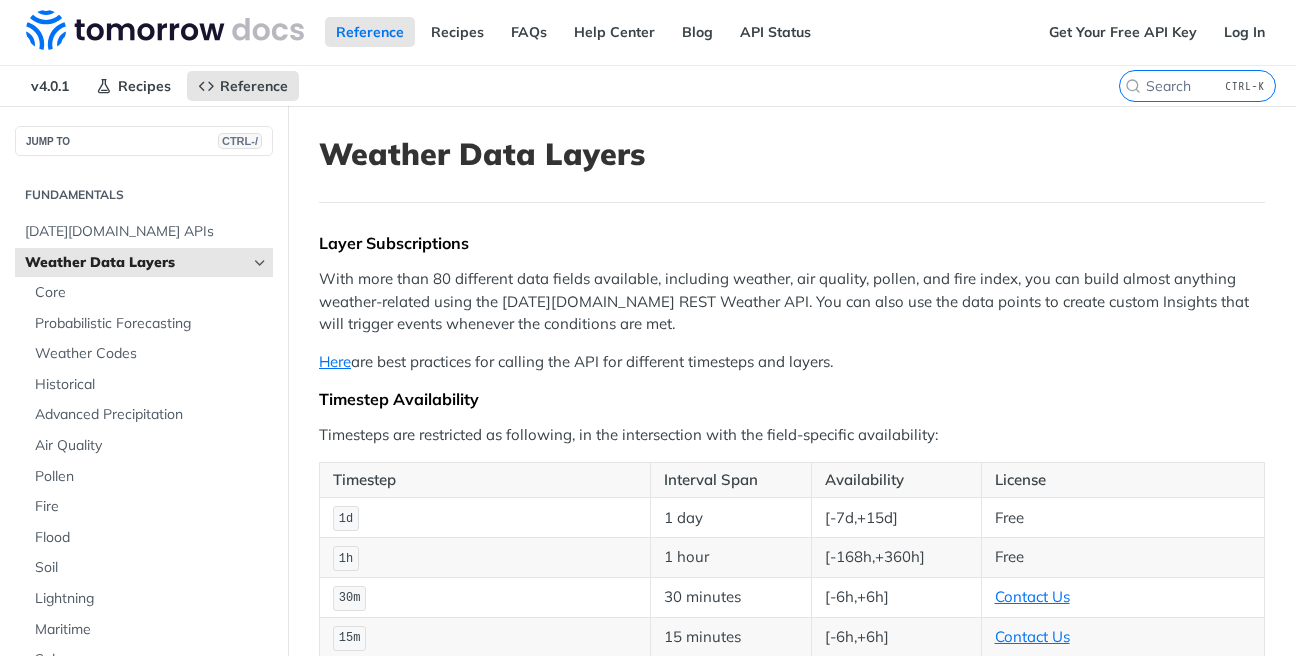 scroll, scrollTop: 0, scrollLeft: 0, axis: both 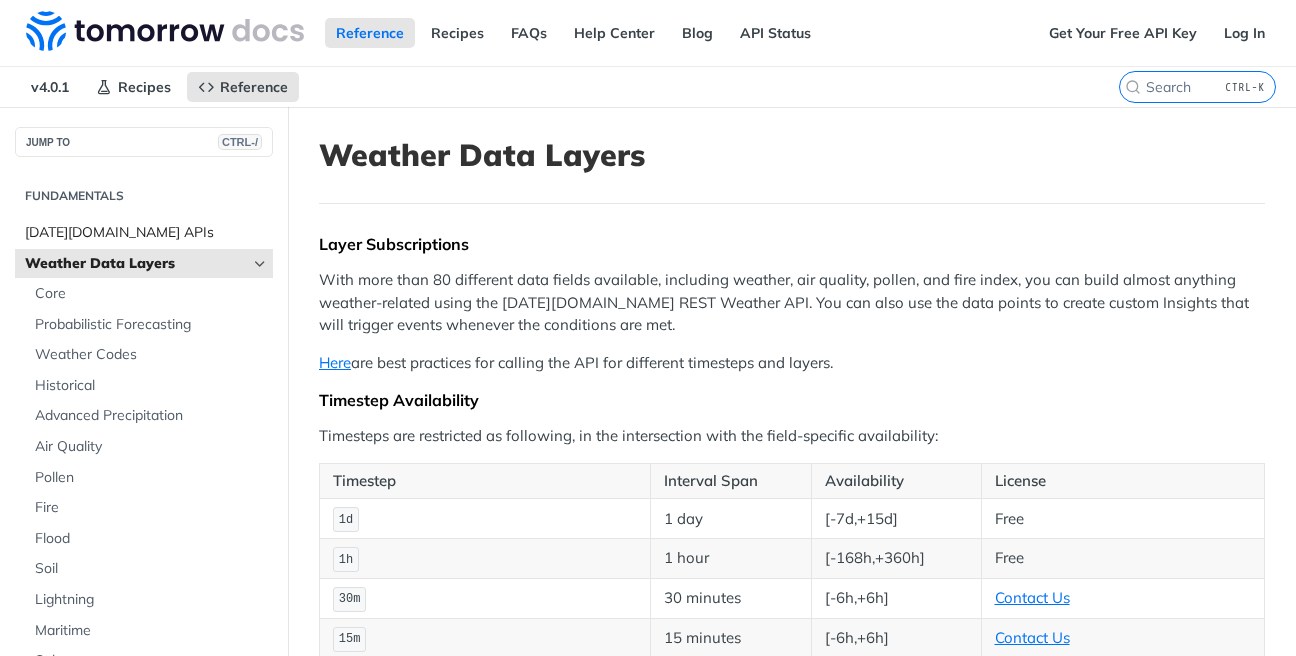 click on "[DATE][DOMAIN_NAME] APIs" at bounding box center [146, 233] 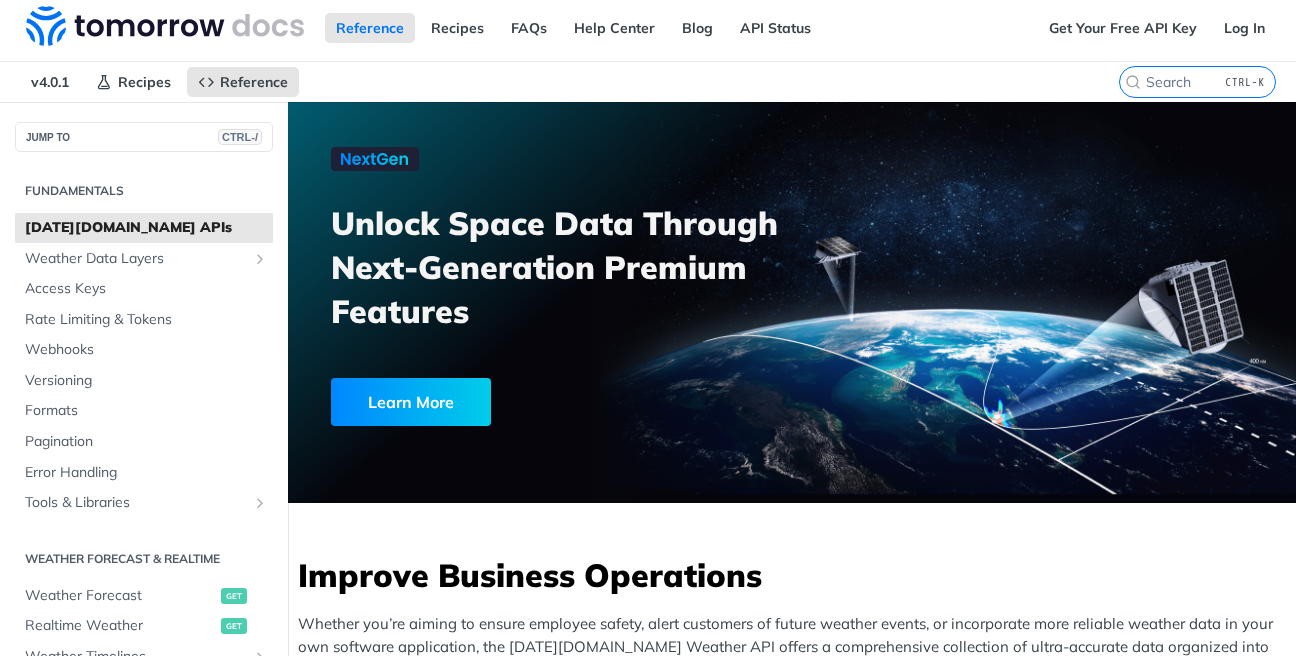 scroll, scrollTop: 0, scrollLeft: 0, axis: both 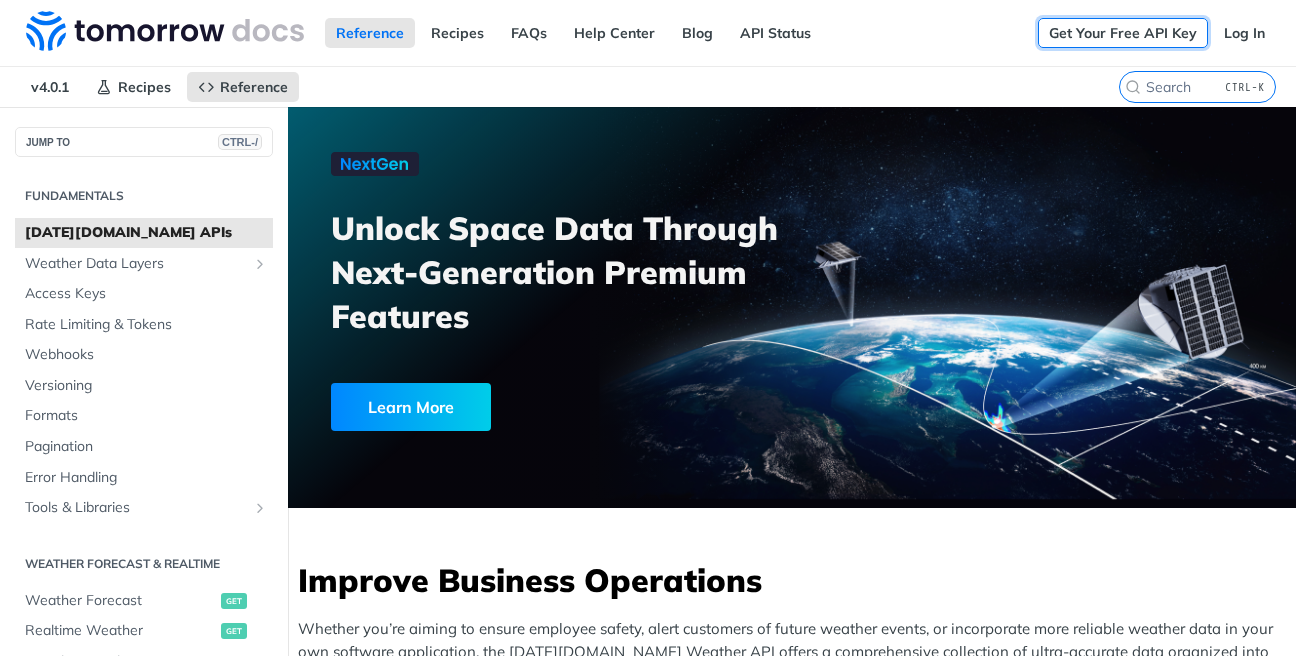 click on "Get Your Free API Key" at bounding box center (1123, 33) 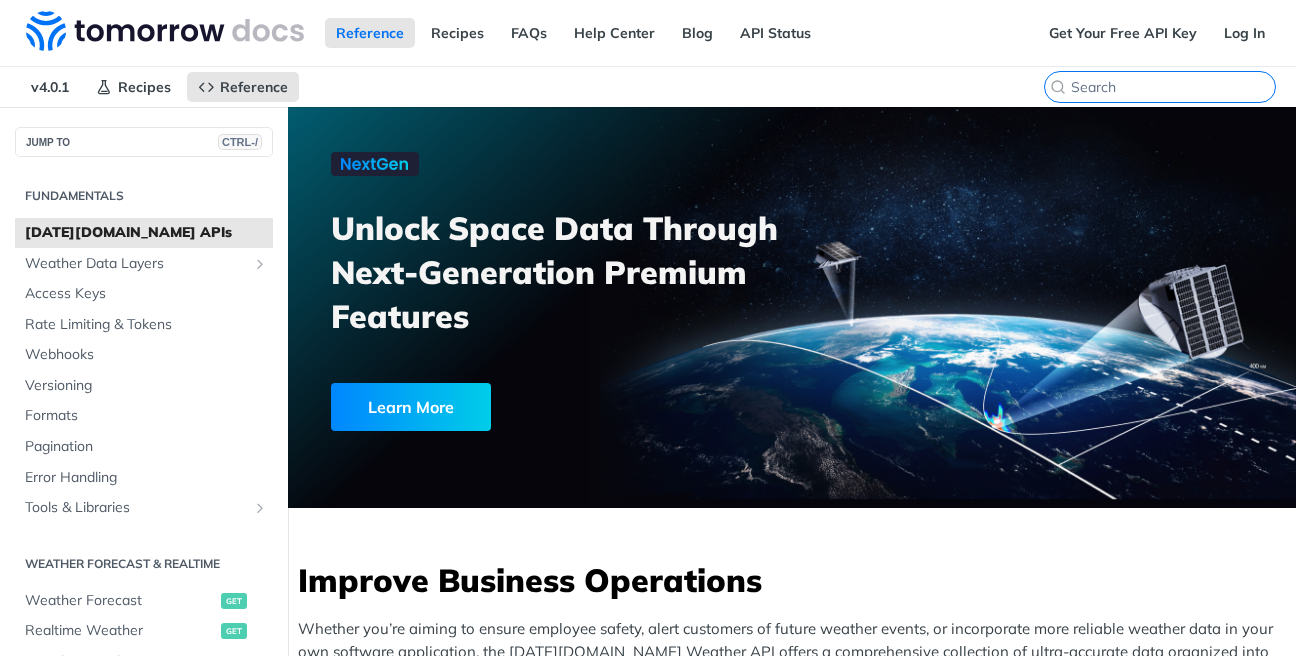 click on "CTRL-K" at bounding box center (1173, 87) 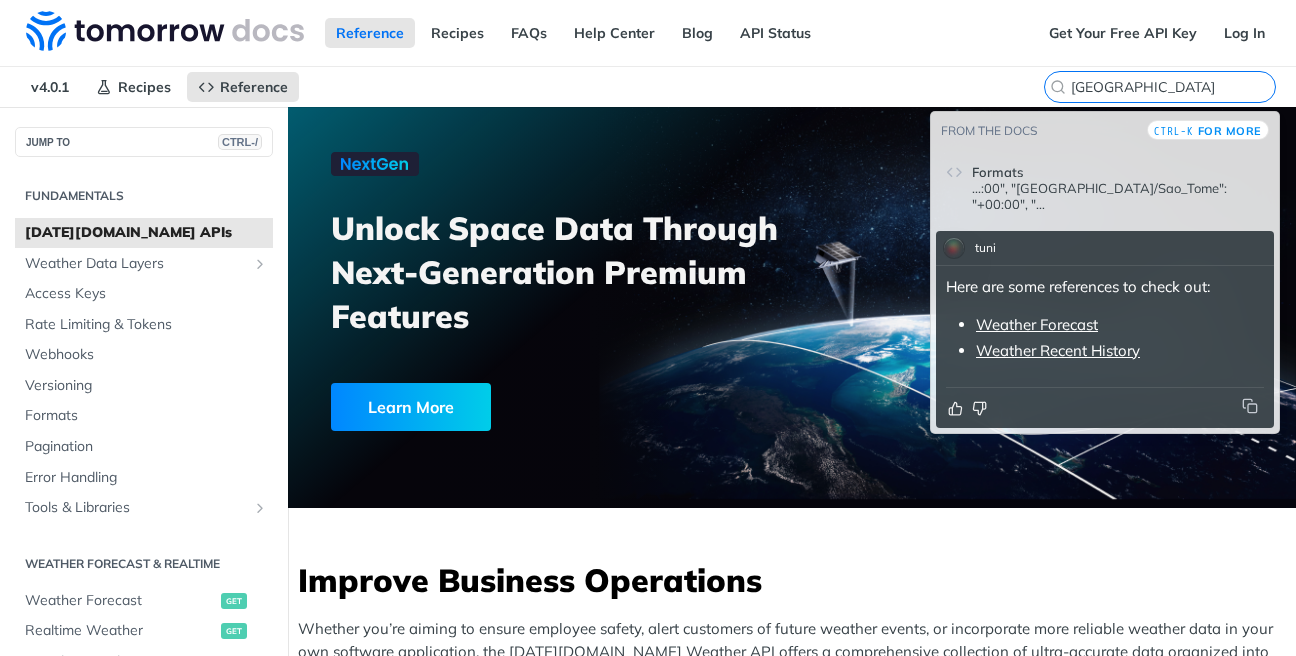 type on "[GEOGRAPHIC_DATA]" 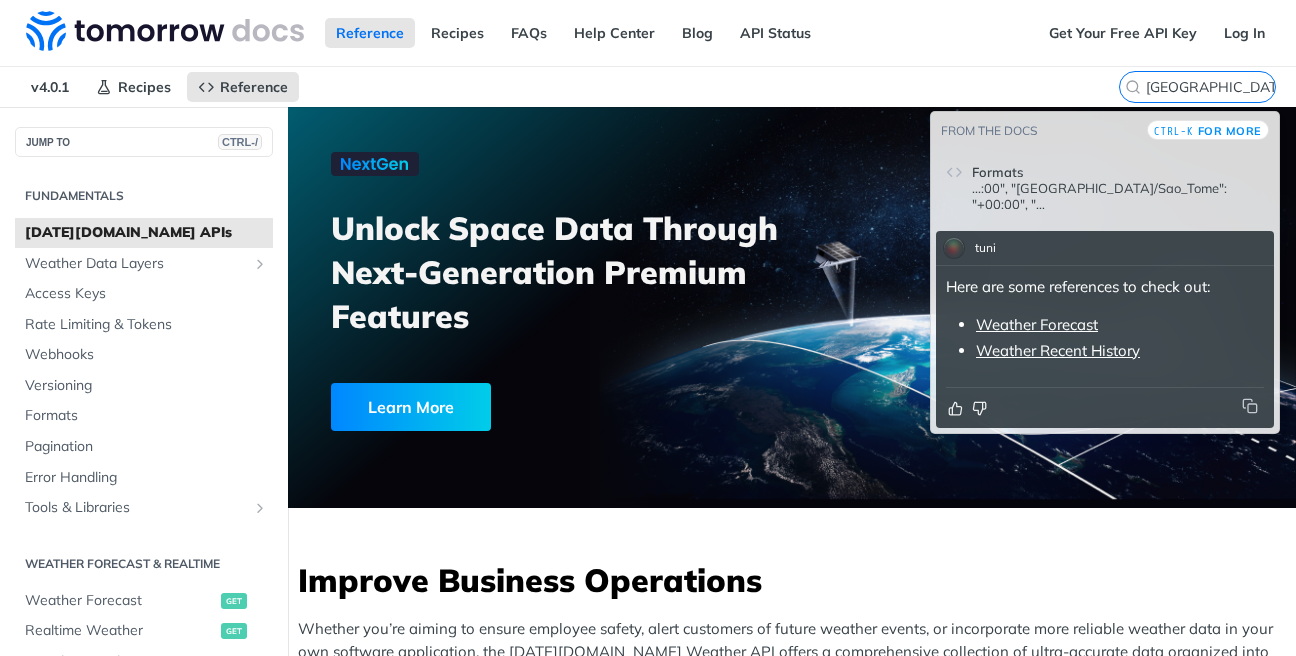 click on "Weather Forecast" at bounding box center (1037, 324) 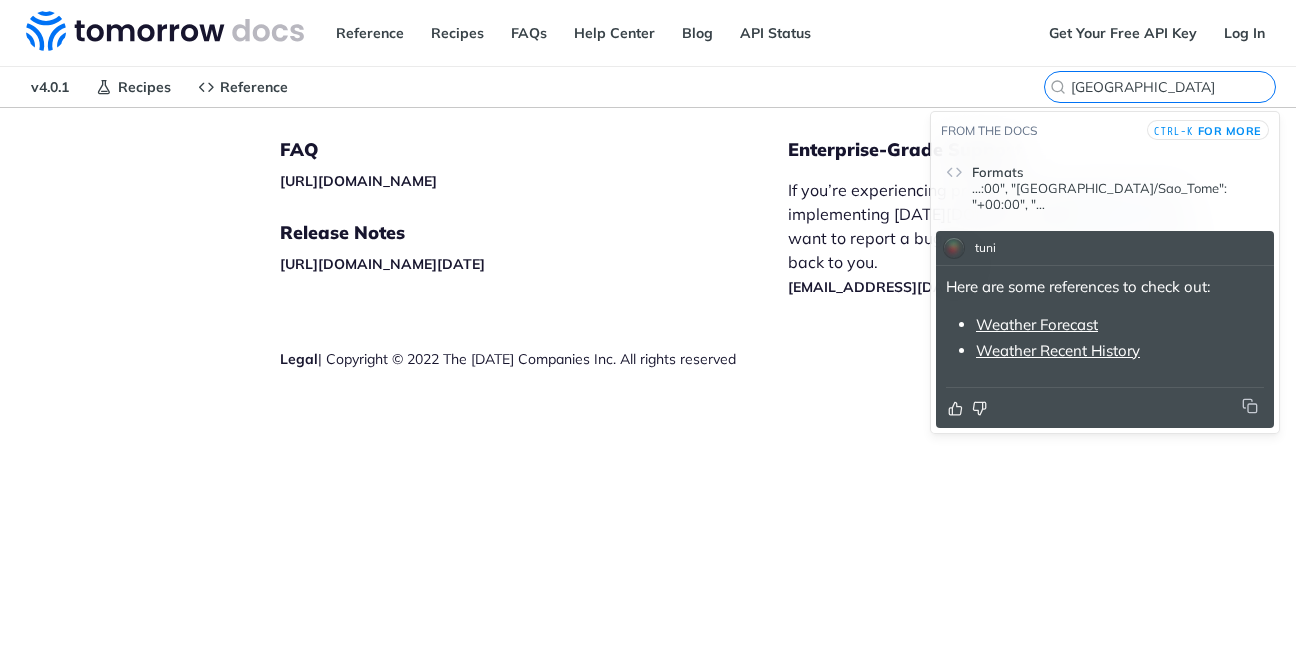 click on "[GEOGRAPHIC_DATA]" at bounding box center (1173, 87) 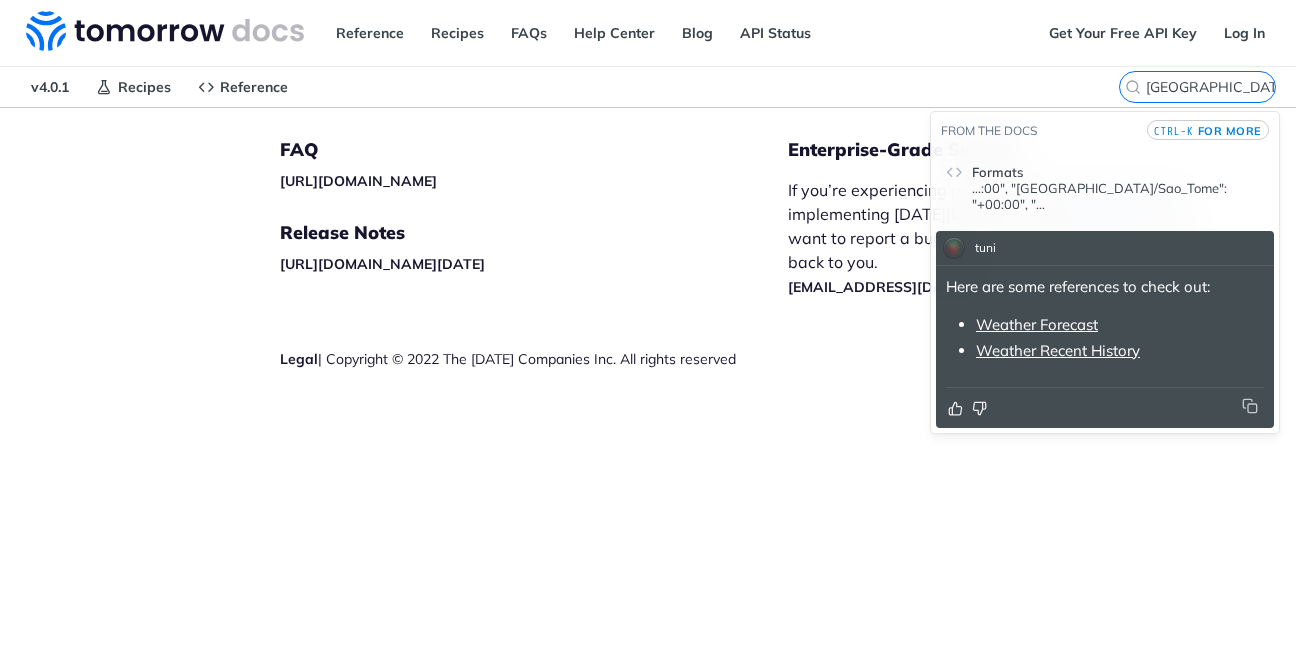 click on "CTRL-K" at bounding box center [1174, 131] 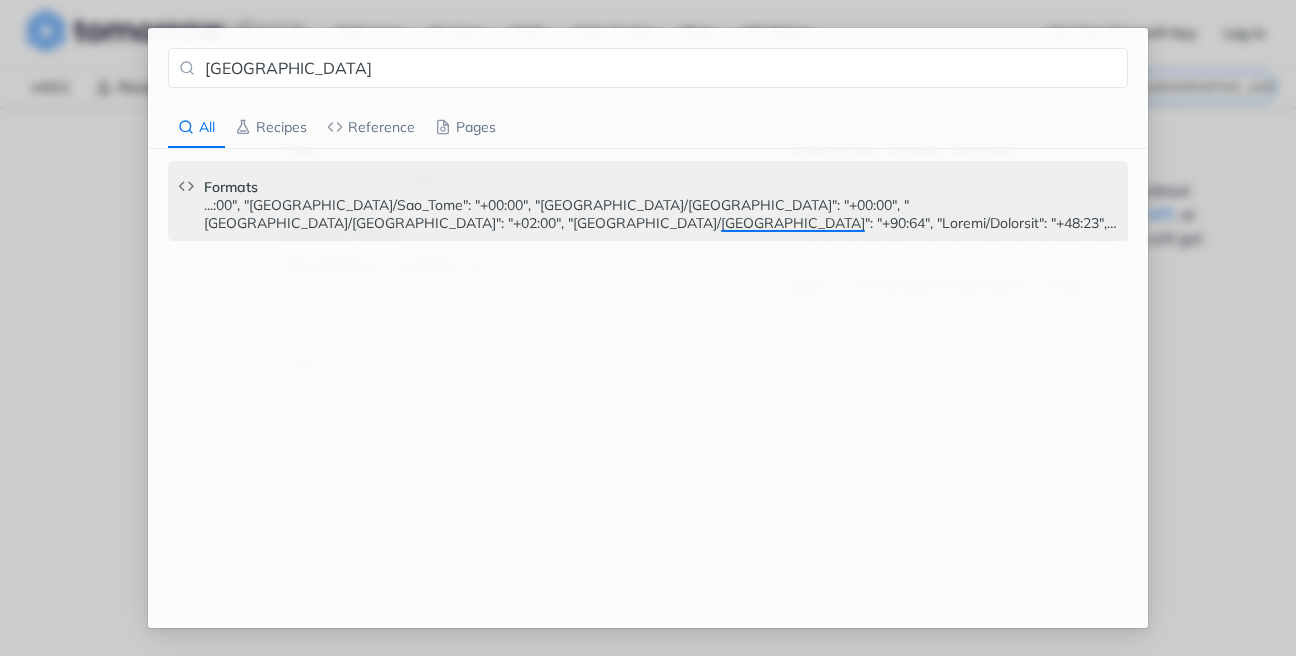 click on "...:00", "[GEOGRAPHIC_DATA]/Sao_Tome": "+00:00", "[GEOGRAPHIC_DATA]/[GEOGRAPHIC_DATA]": "+00:00", "[GEOGRAPHIC_DATA]/[GEOGRAPHIC_DATA]": "+02:00", "[GEOGRAPHIC_DATA]/ [GEOGRAPHIC_DATA]" at bounding box center [661, 214] 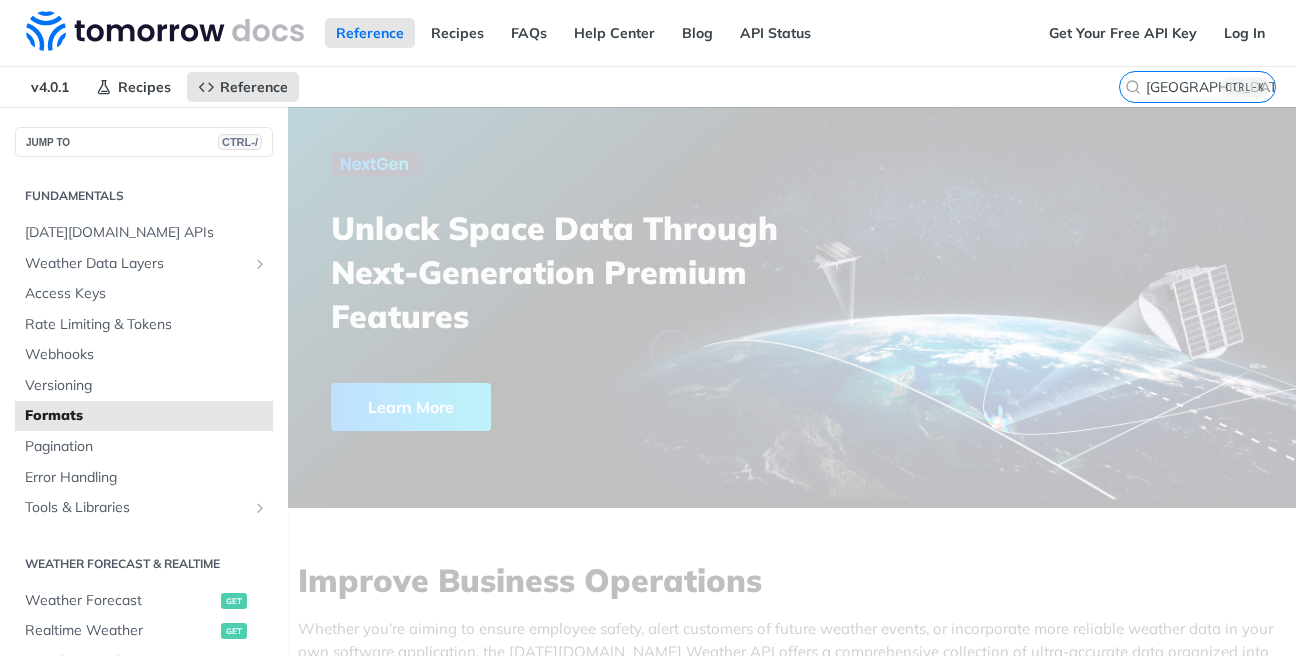 click on "Loading Loading…" at bounding box center [792, 3462] 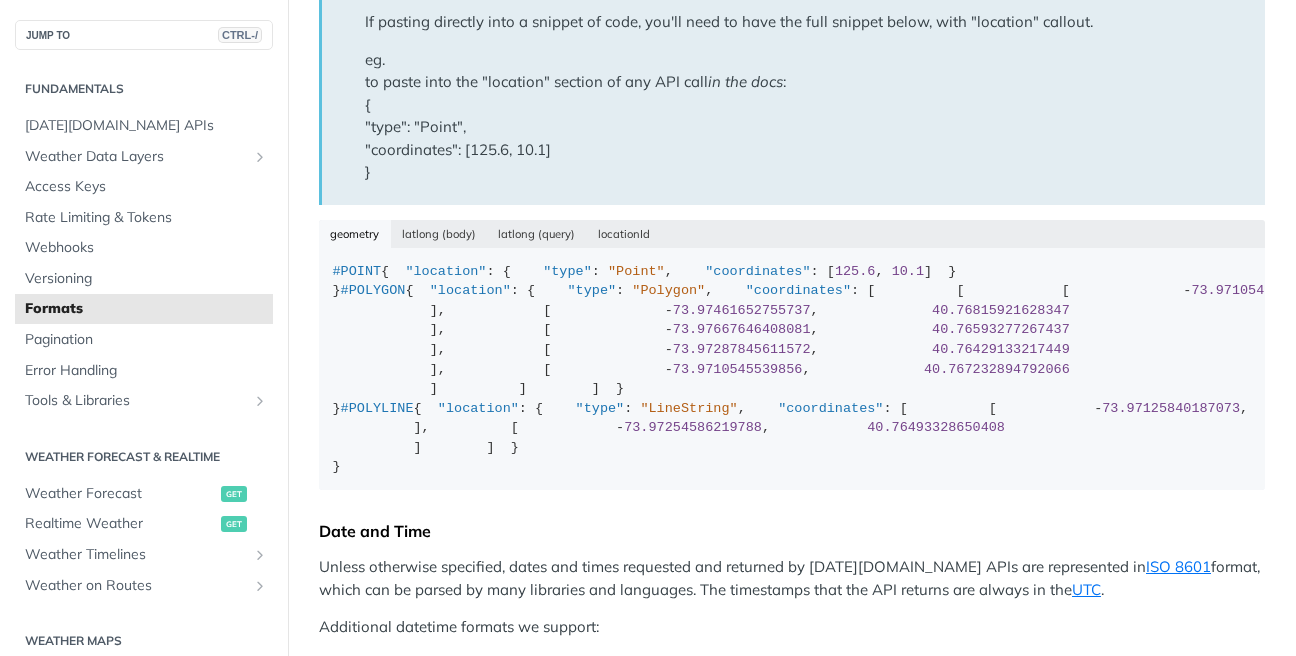 scroll, scrollTop: 719, scrollLeft: 0, axis: vertical 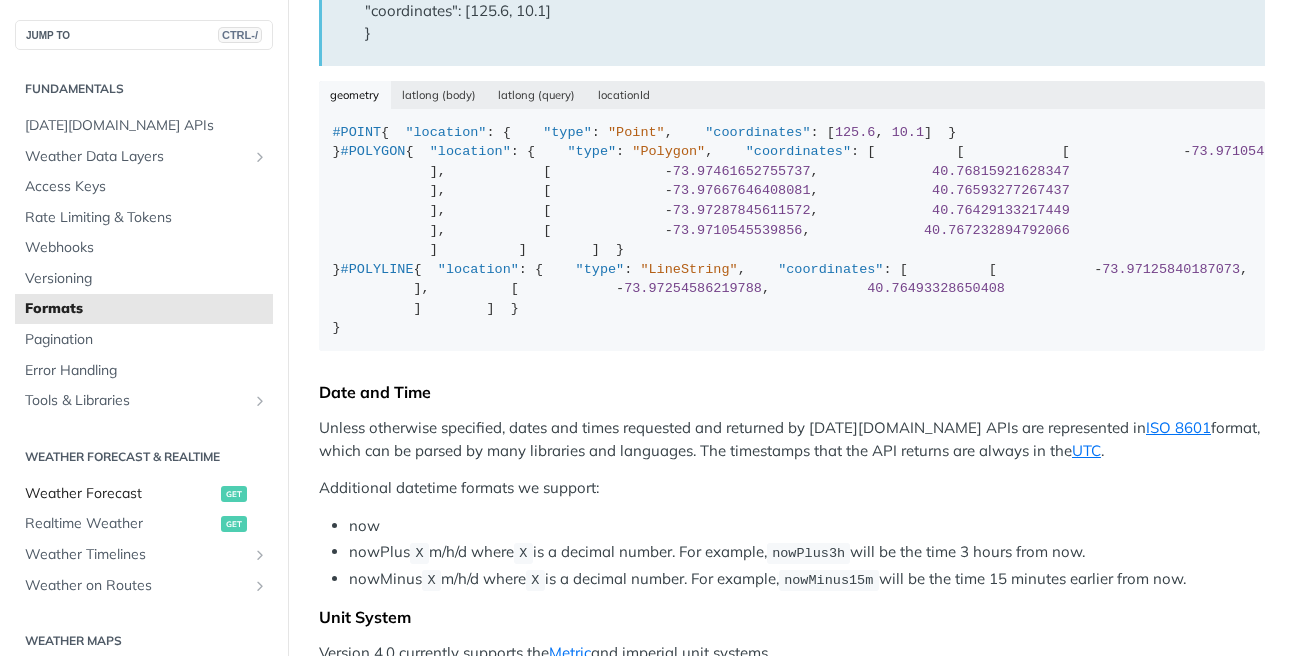 click on "Weather Forecast" at bounding box center (120, 494) 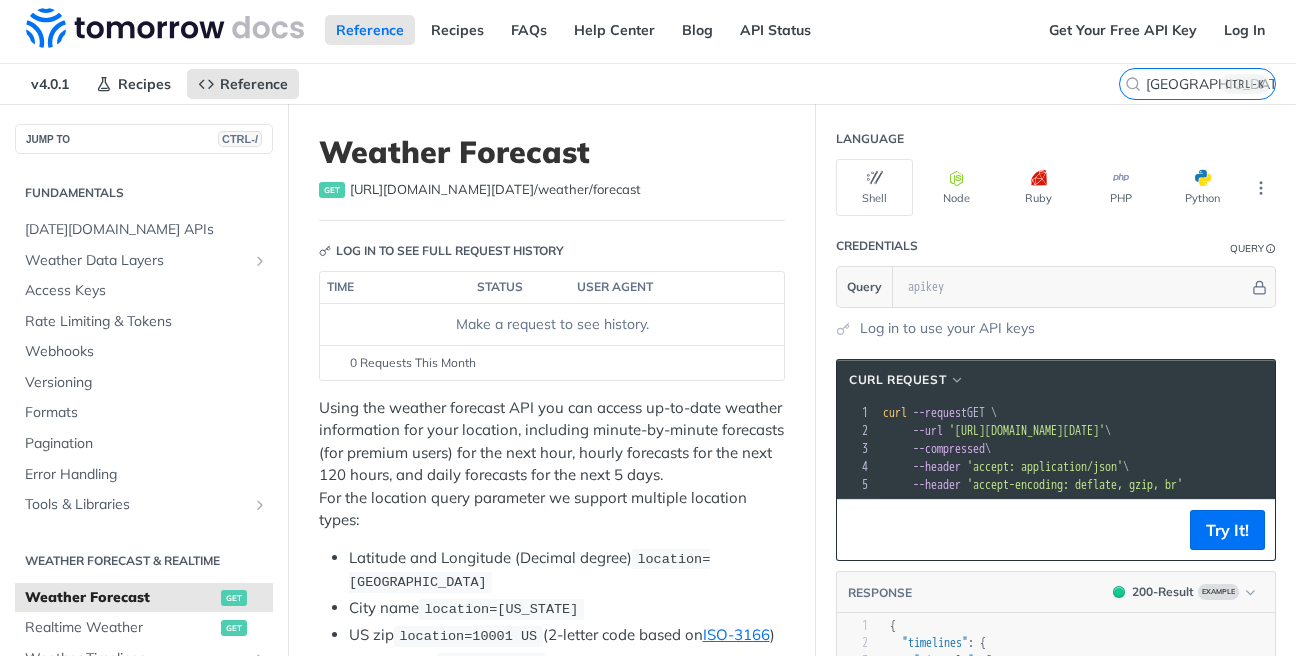 scroll, scrollTop: 0, scrollLeft: 0, axis: both 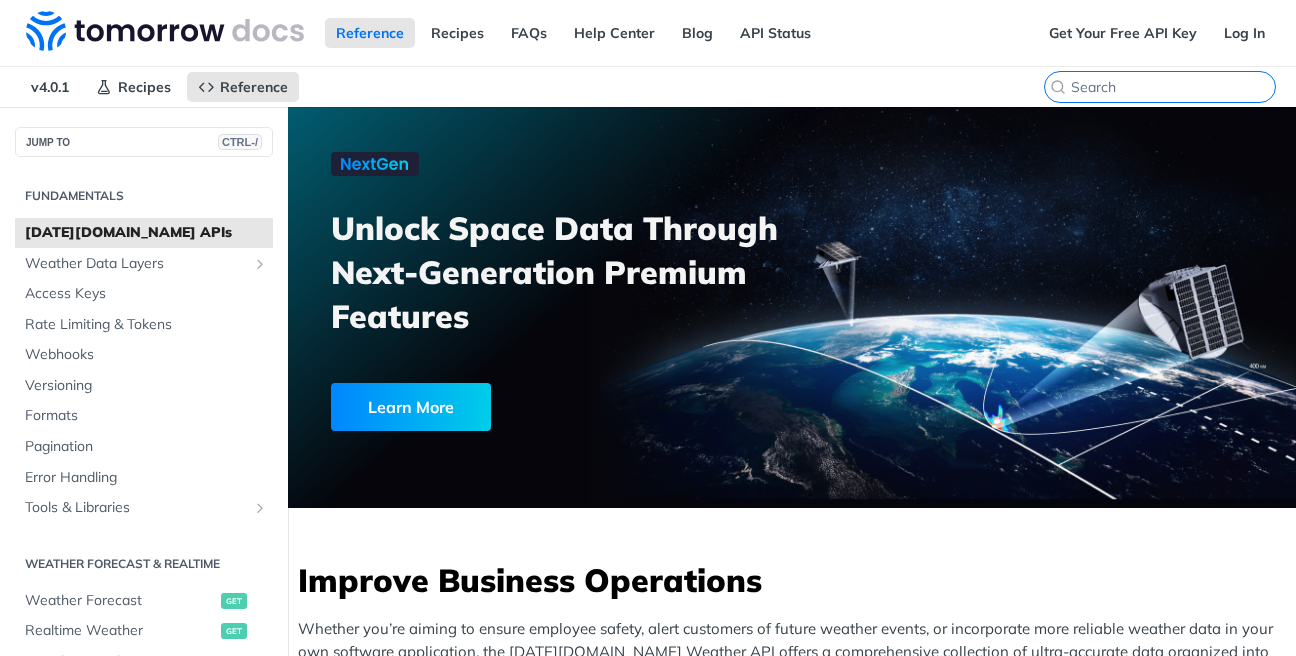 click at bounding box center (1173, 87) 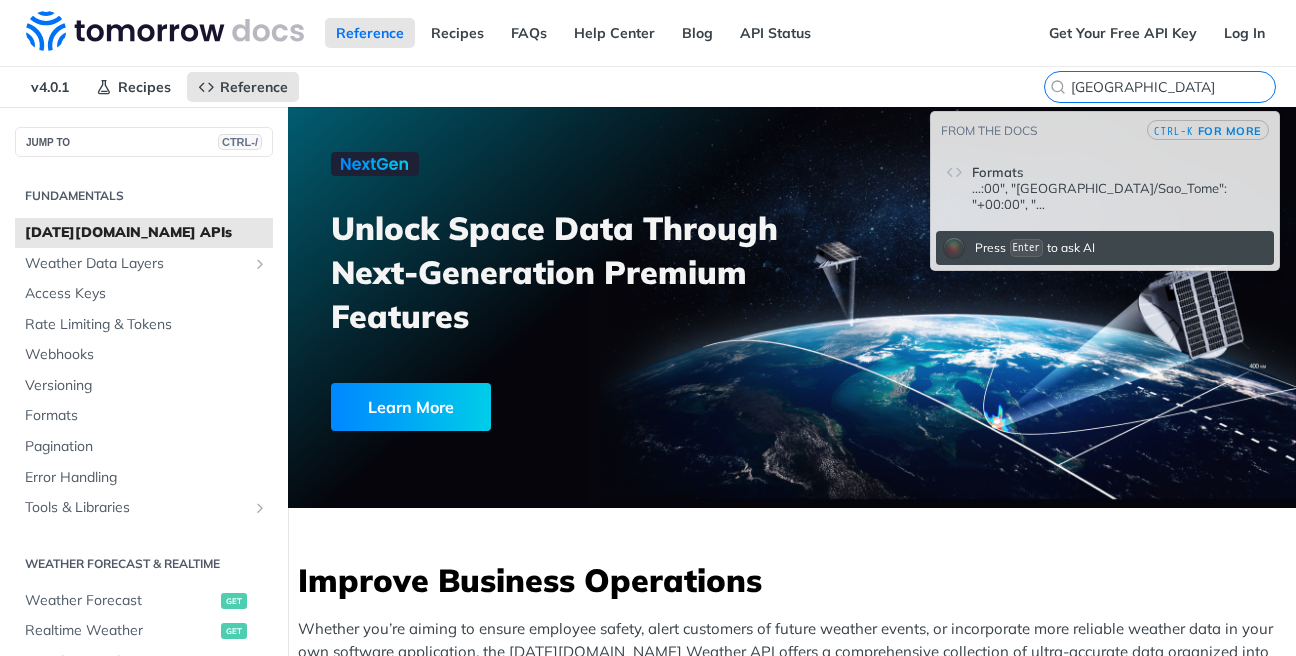 type on "[GEOGRAPHIC_DATA]" 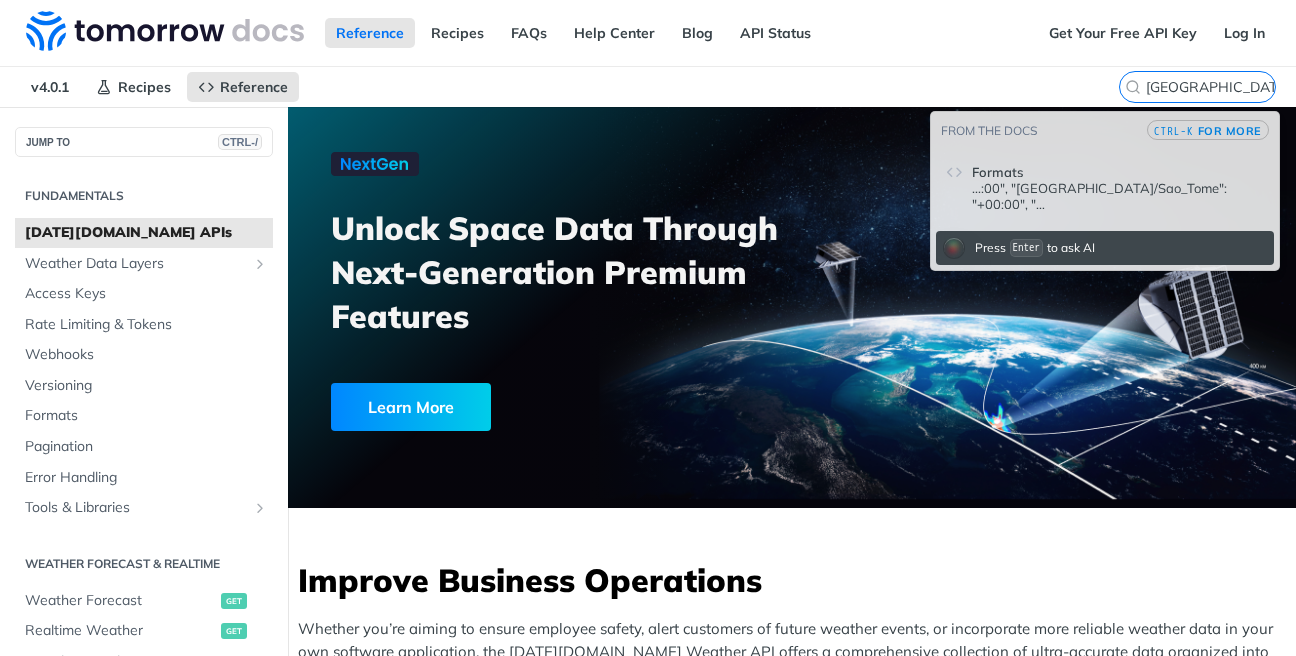 click on "for more" at bounding box center [1230, 131] 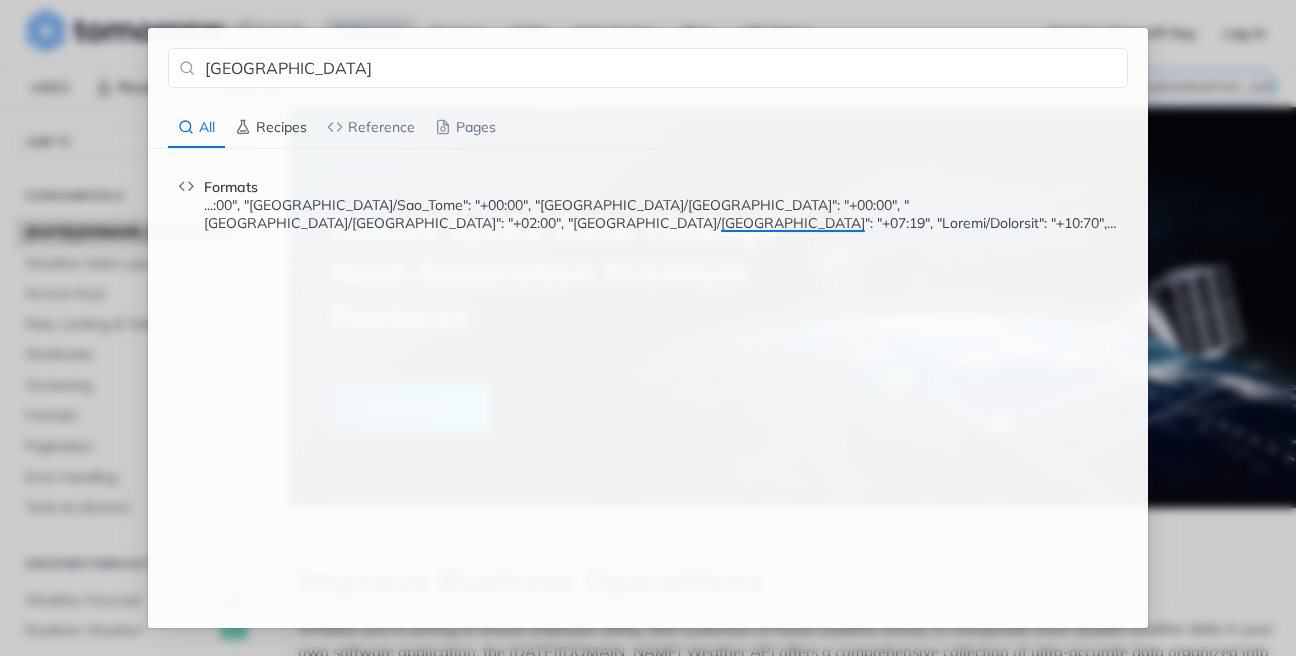 click on "Recipes" at bounding box center [271, 127] 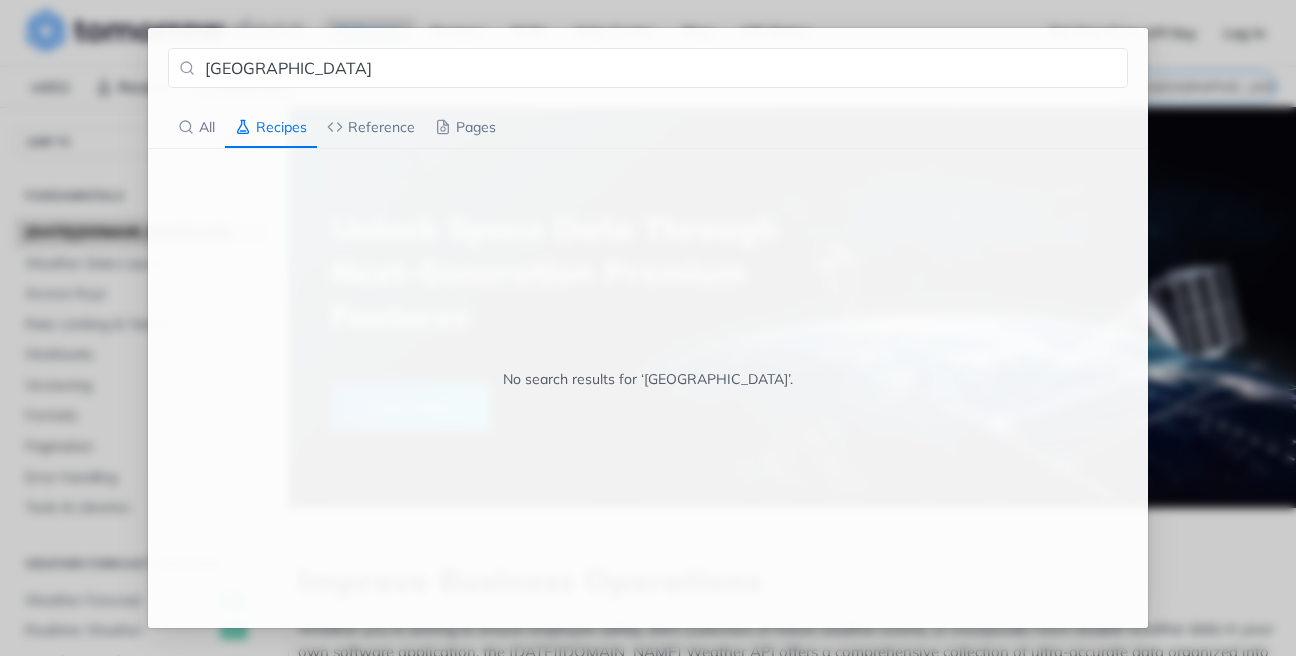 click on "tunis All Recipes Reference Pages No search results for ‘ tunis ’." at bounding box center [648, 328] 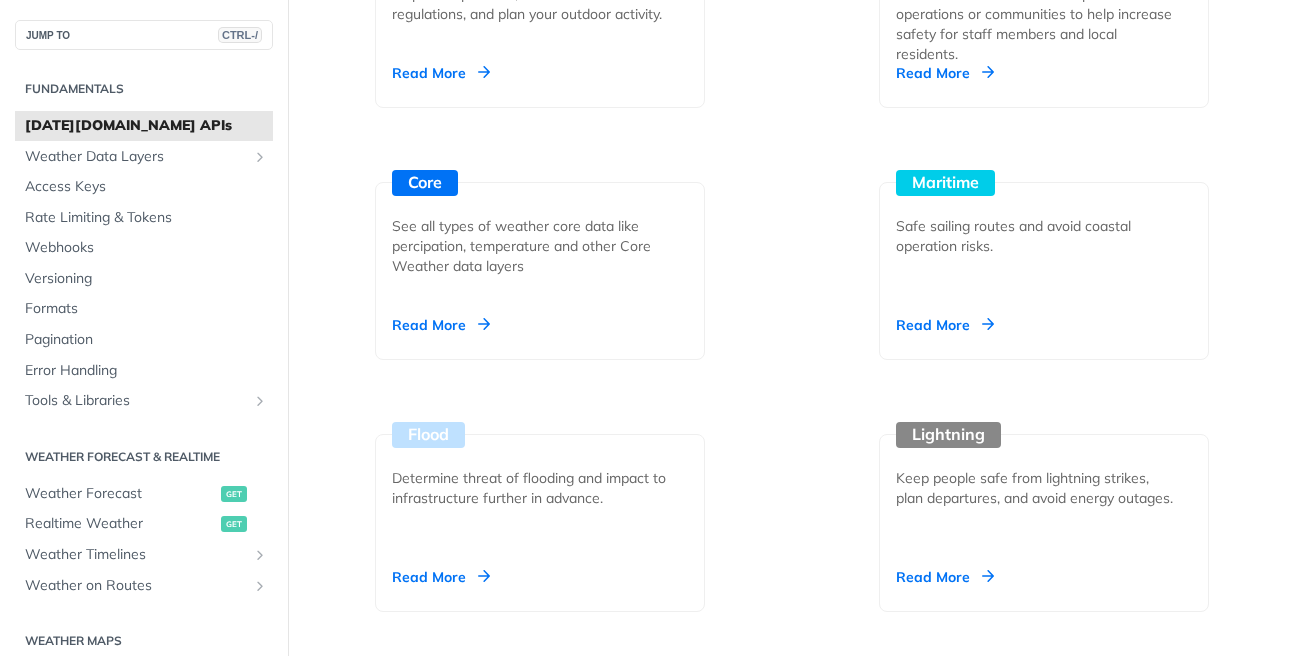 scroll, scrollTop: 2558, scrollLeft: 0, axis: vertical 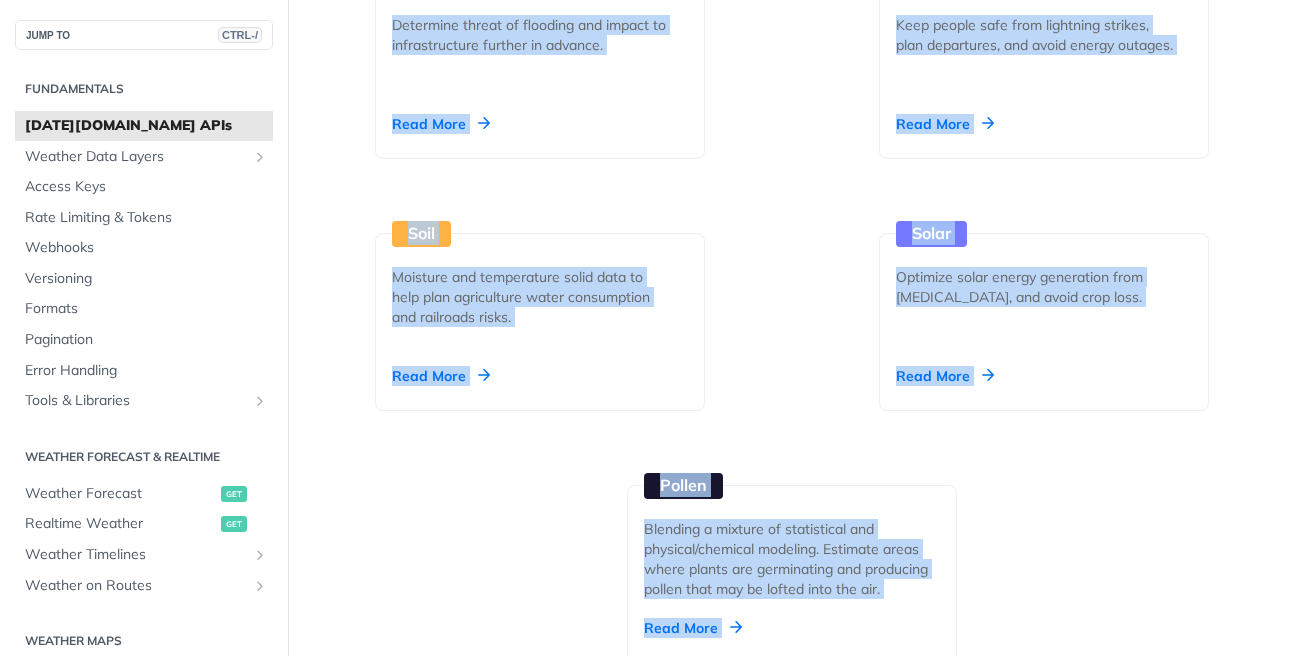 drag, startPoint x: 1295, startPoint y: 24, endPoint x: 1294, endPoint y: 320, distance: 296.00168 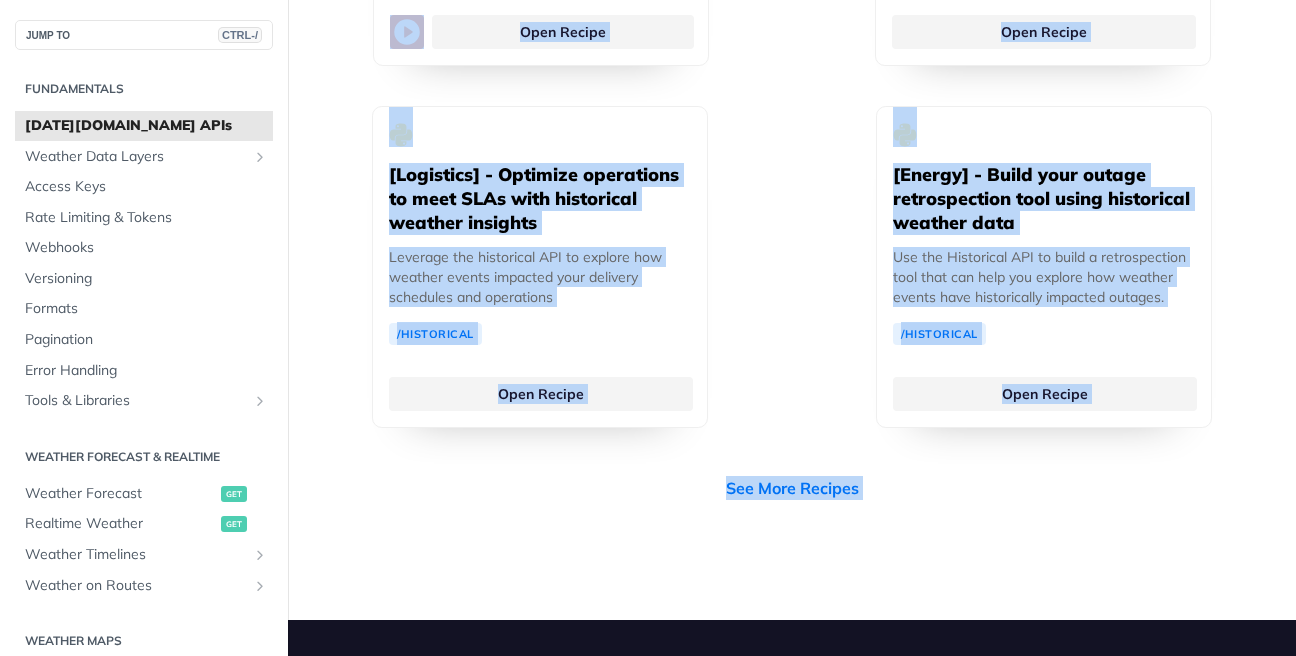 scroll, scrollTop: 5839, scrollLeft: 0, axis: vertical 